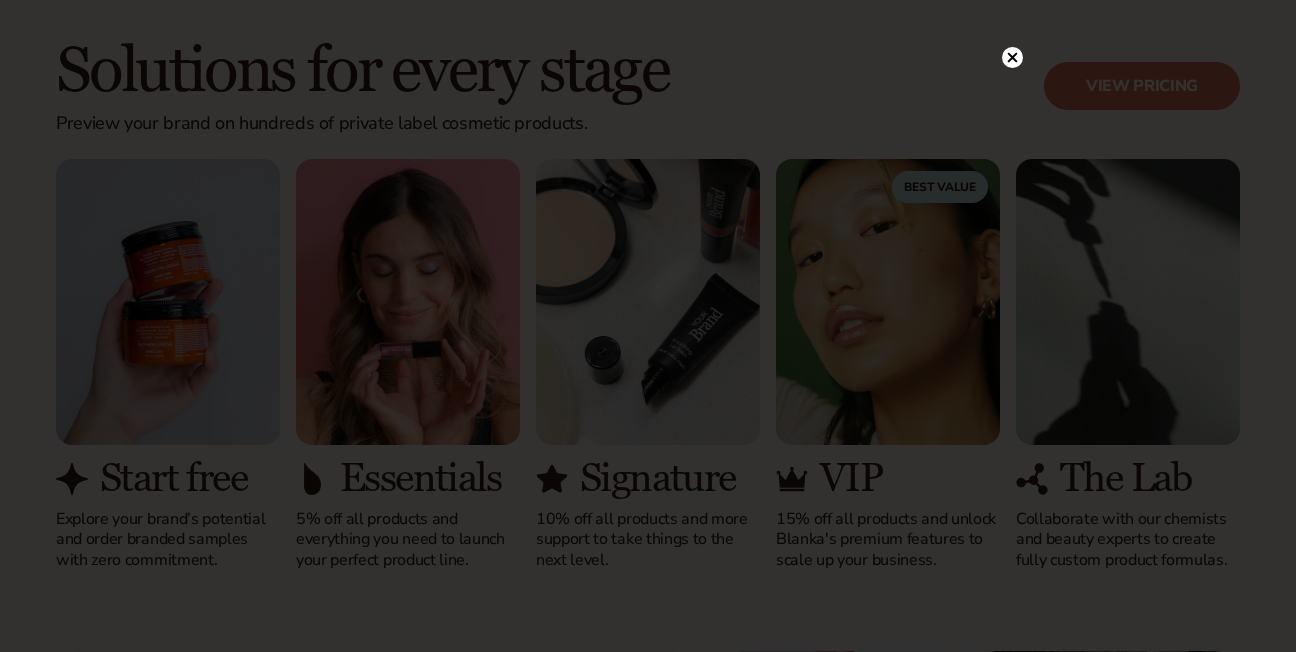 scroll, scrollTop: 1689, scrollLeft: 0, axis: vertical 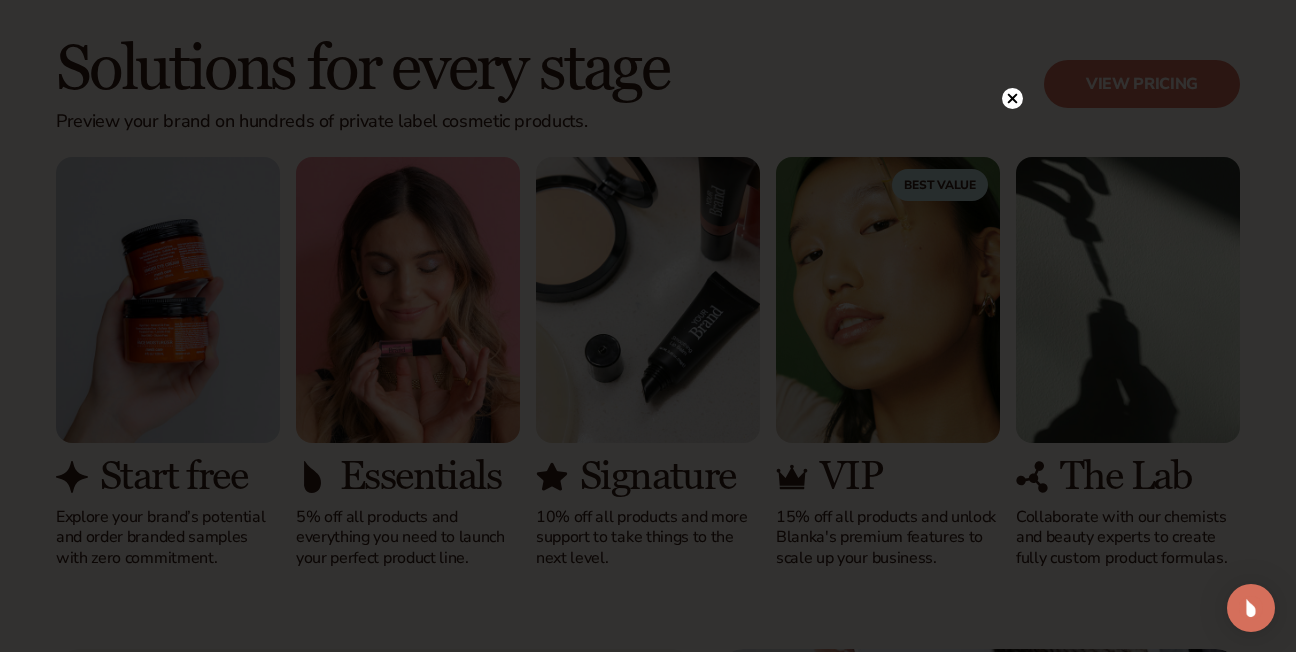 click 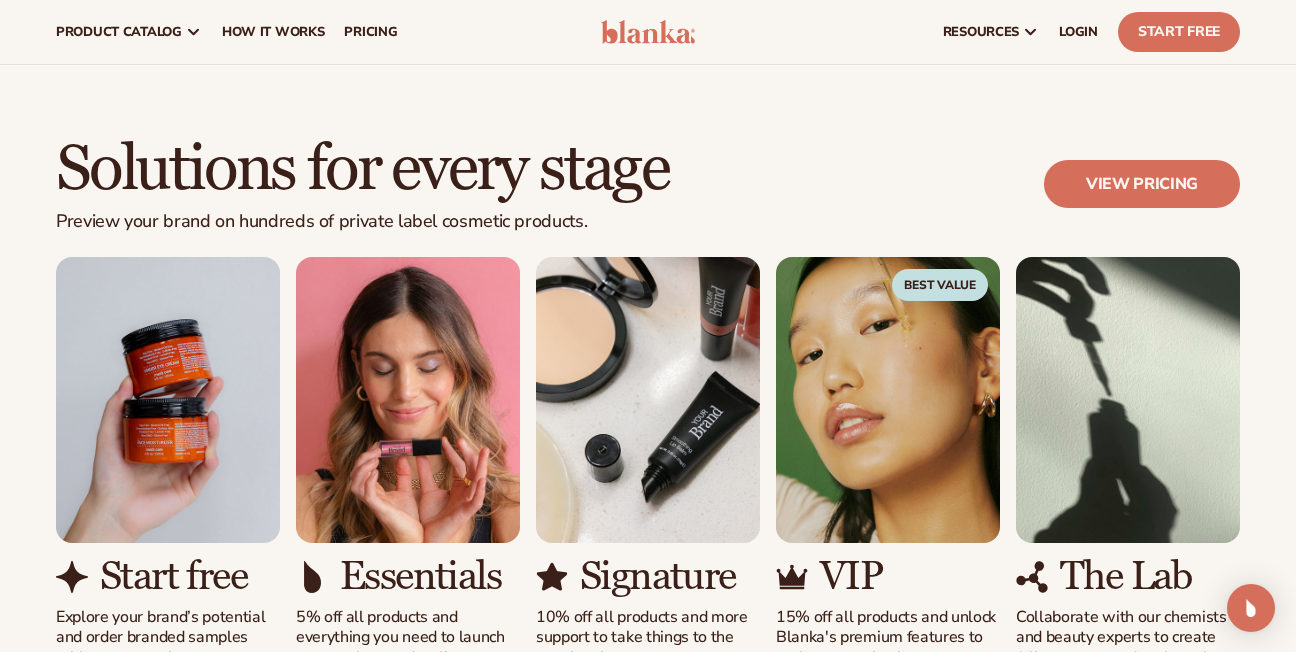 scroll, scrollTop: 1588, scrollLeft: 0, axis: vertical 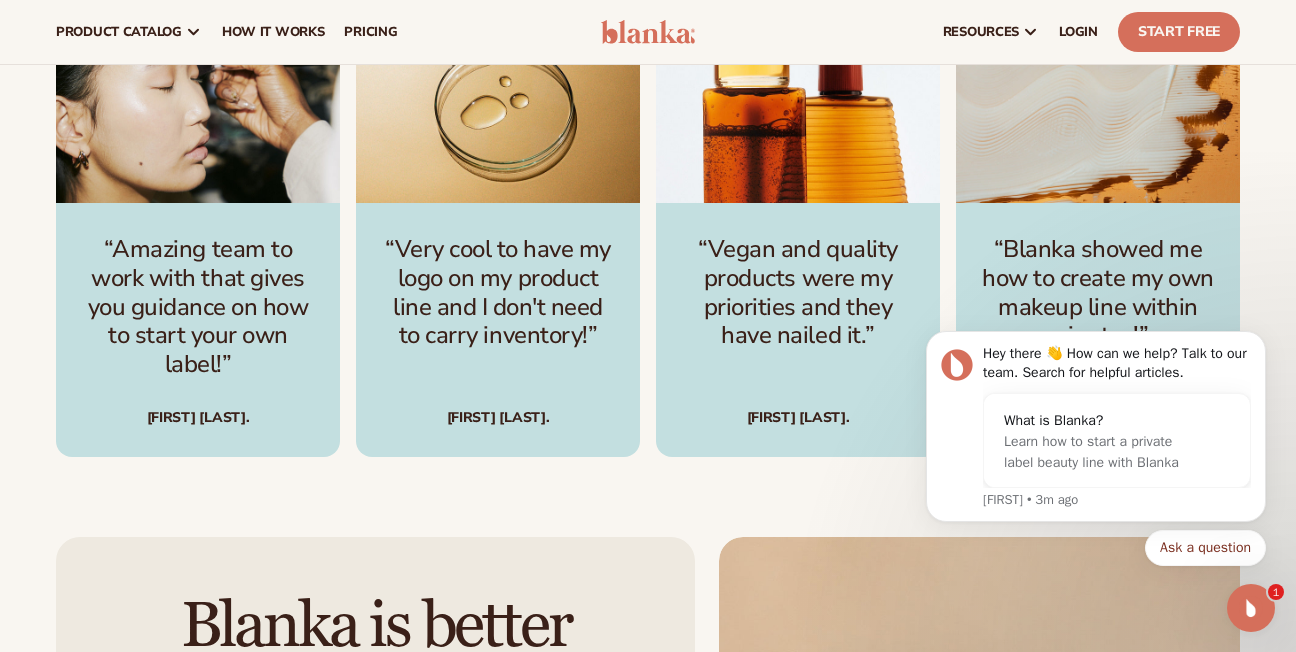 click on "“Vegan and quality products were my priorities and they have nailed it.”
Katie S." at bounding box center (798, 330) 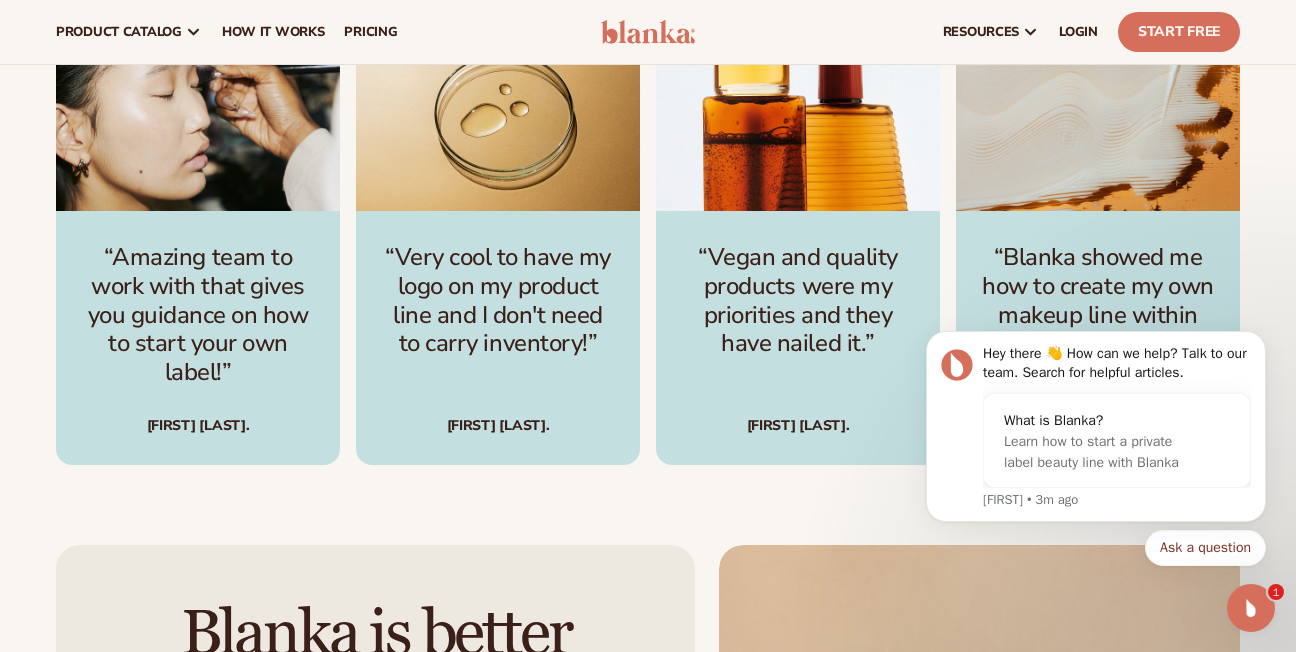 scroll, scrollTop: 5184, scrollLeft: 0, axis: vertical 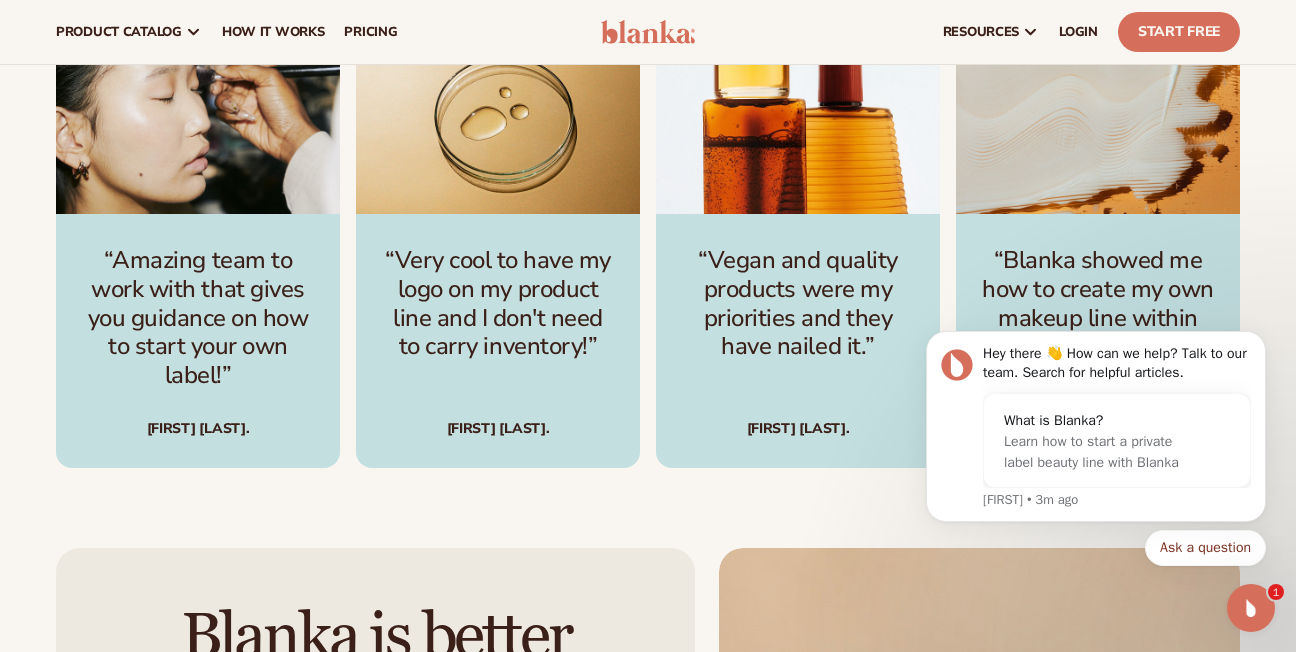 click on "Join thousands of brands growing with Blanka
Start free
“Amazing team to work with that gives you guidance on how to start your own label!”
Danielle C.
“Very cool to have my logo on my product line and I don't need to carry inventory!”
Linda L." at bounding box center (648, 208) 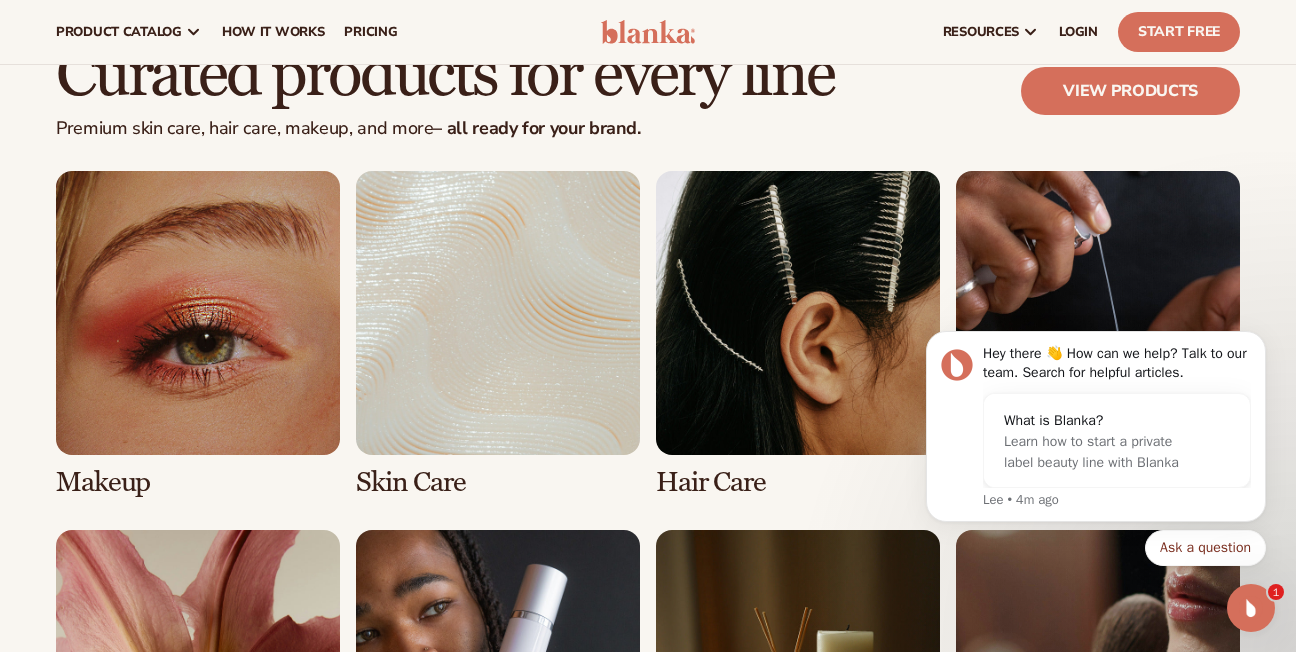scroll, scrollTop: 3529, scrollLeft: 0, axis: vertical 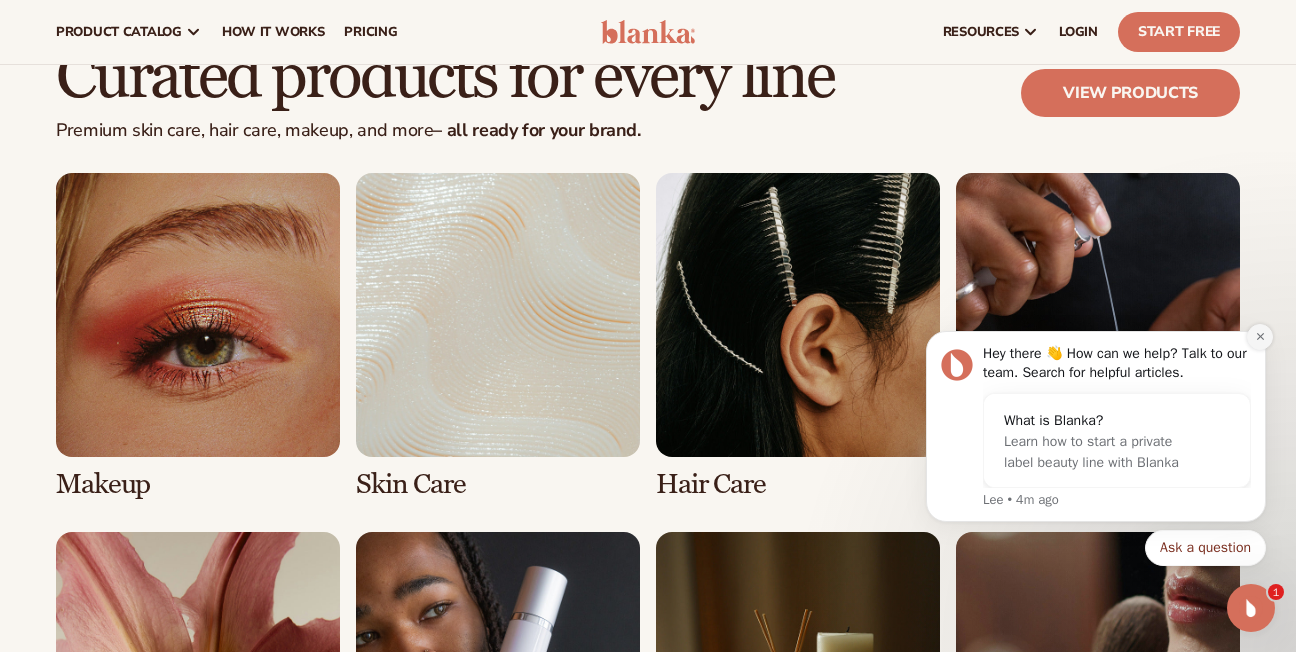 click 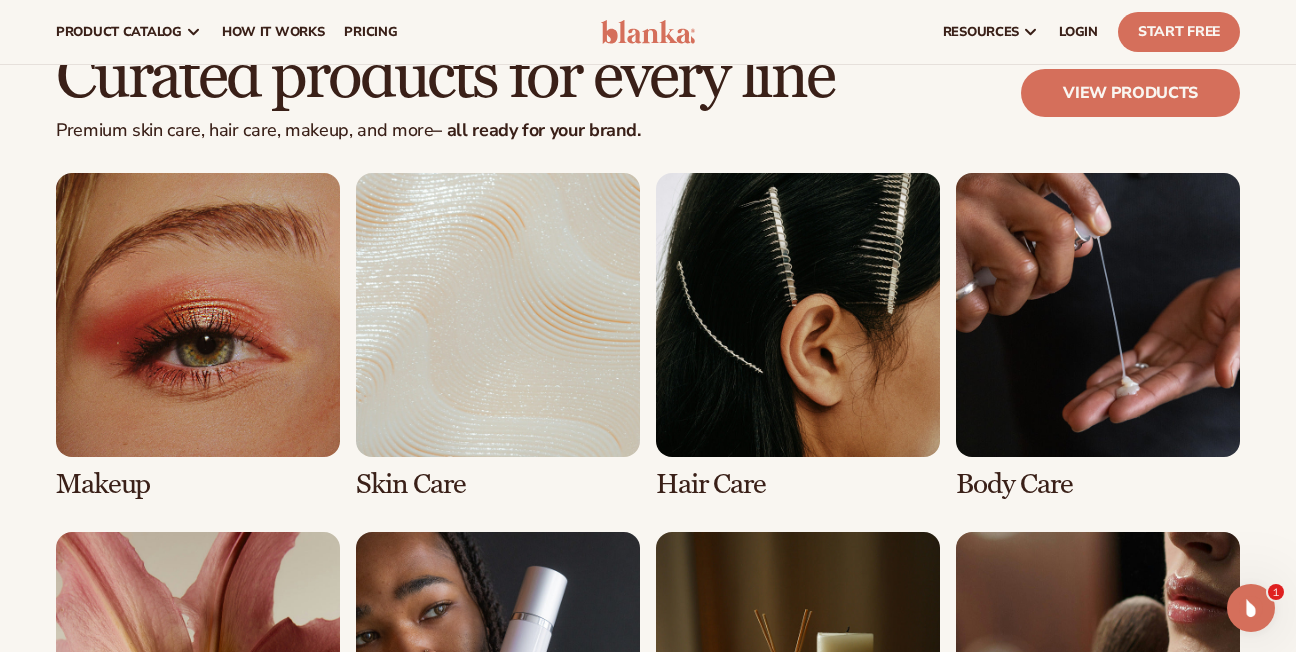 click at bounding box center [198, 336] 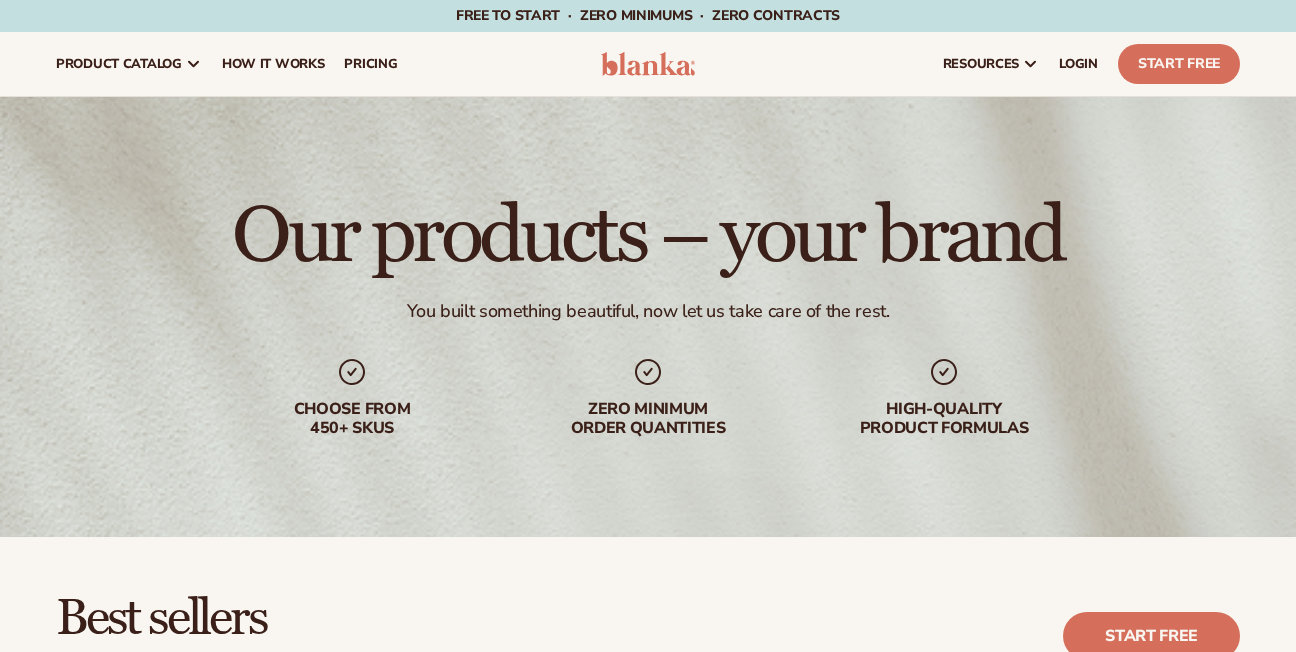 scroll, scrollTop: 535, scrollLeft: 0, axis: vertical 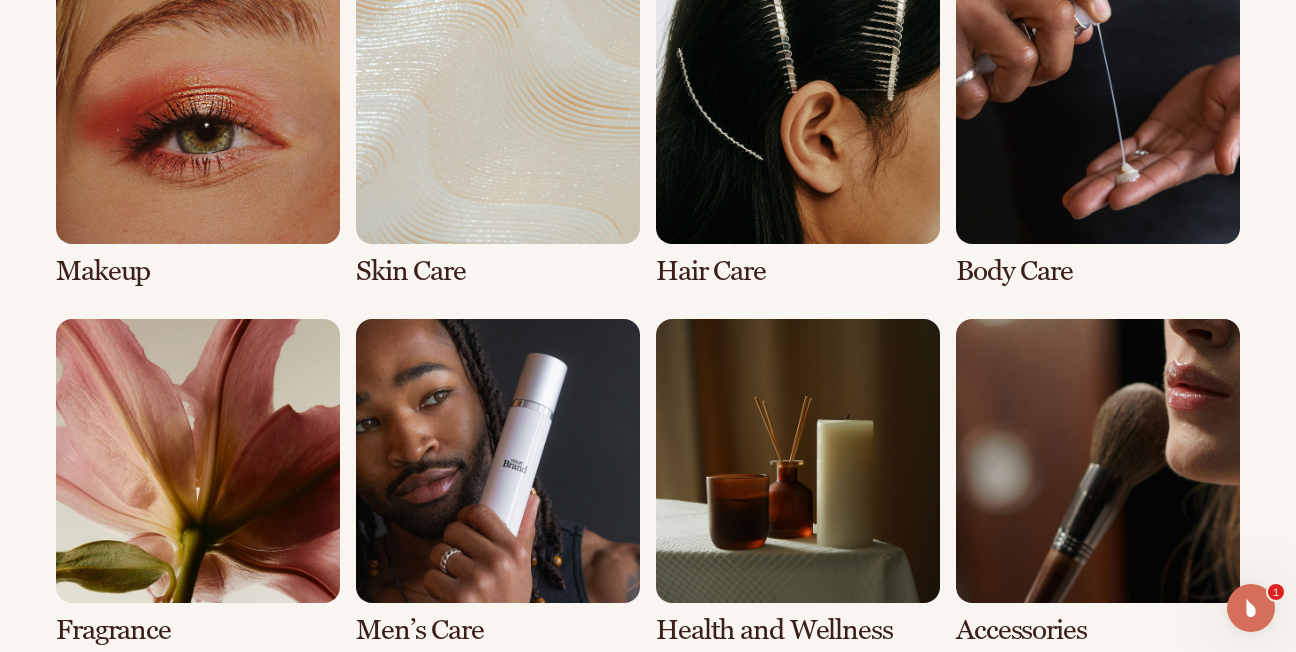 click at bounding box center [798, 123] 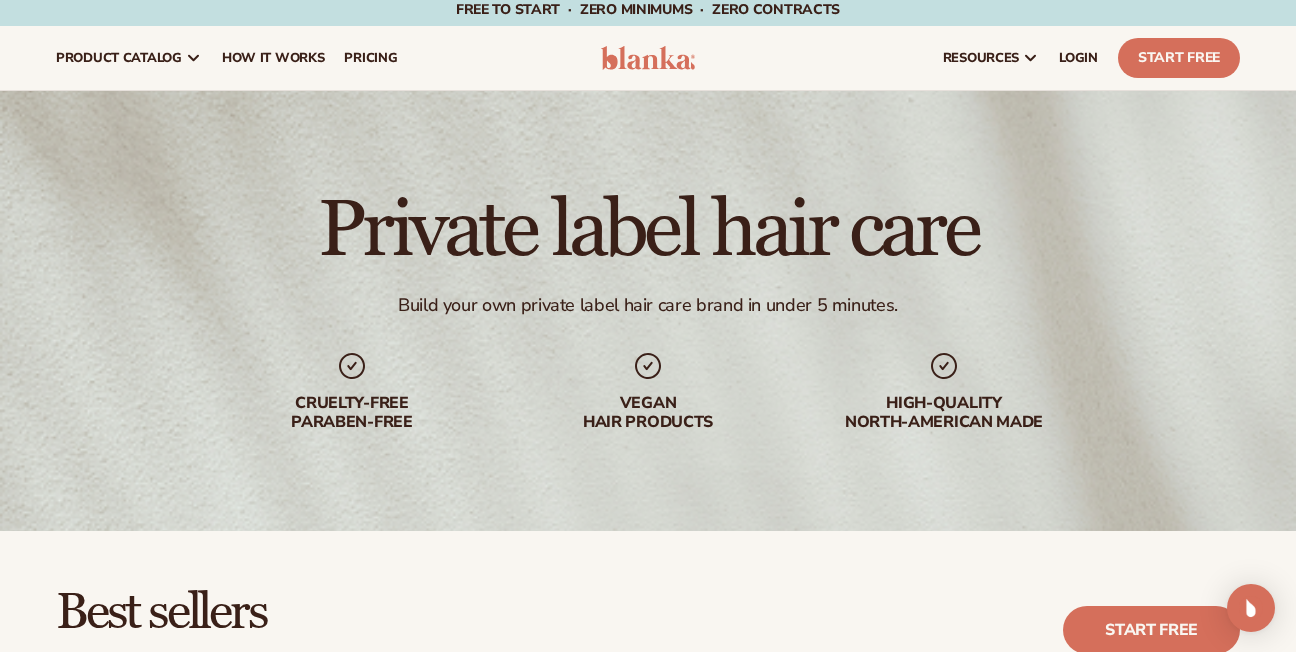 scroll, scrollTop: 0, scrollLeft: 0, axis: both 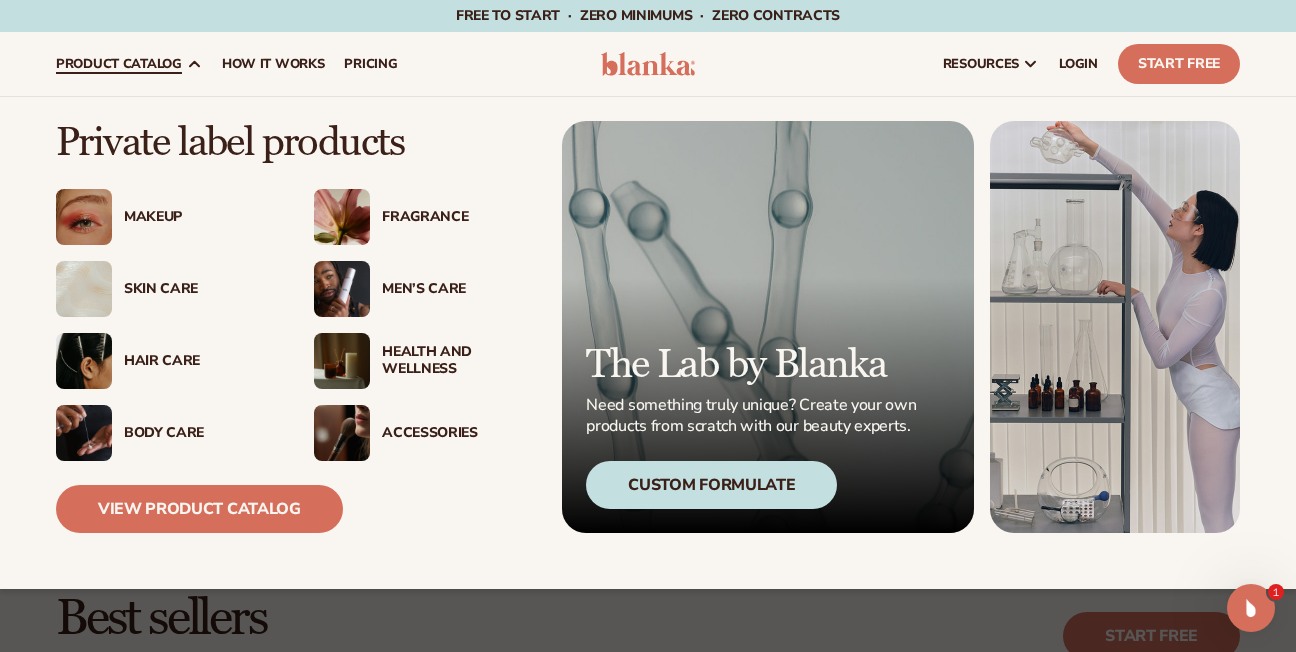 click on "Makeup" at bounding box center [165, 217] 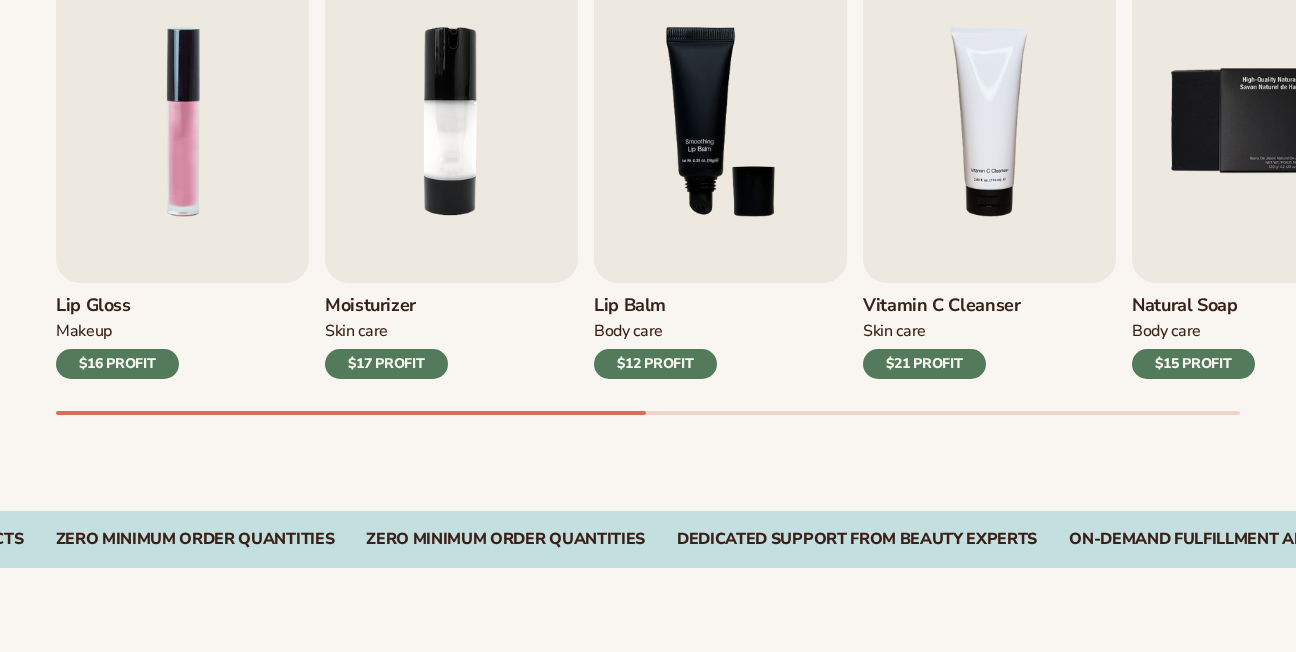 scroll, scrollTop: 744, scrollLeft: 0, axis: vertical 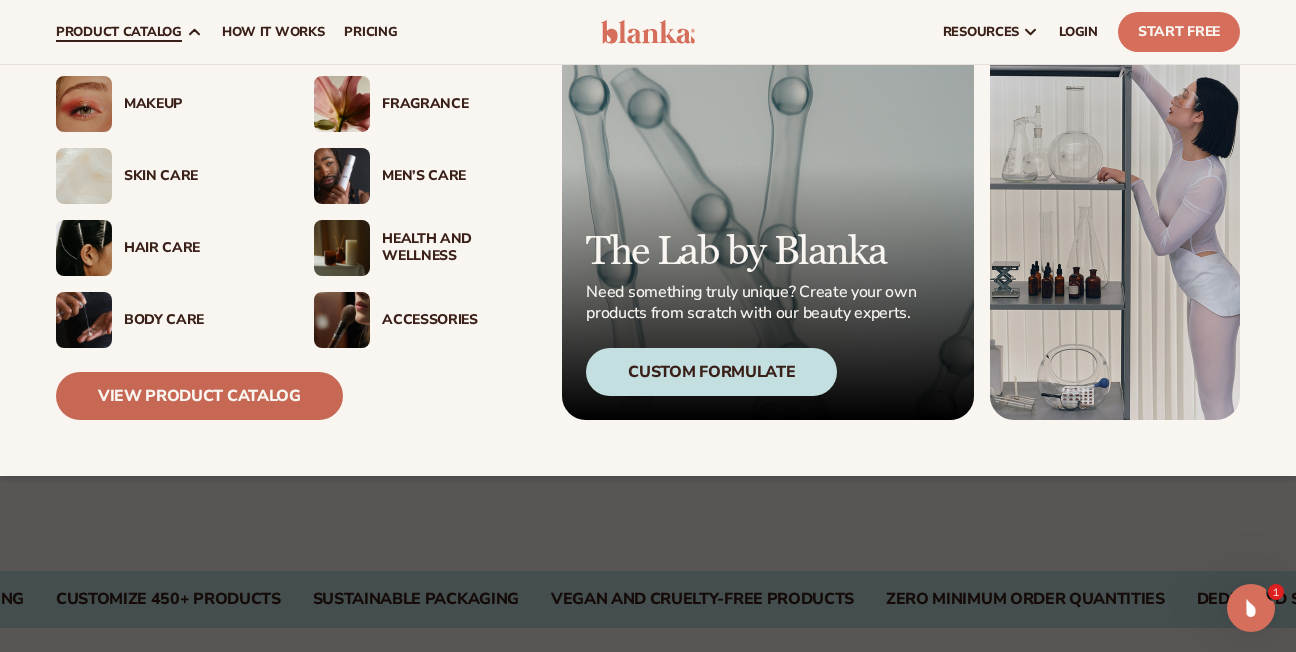 click on "View Product Catalog" at bounding box center [199, 396] 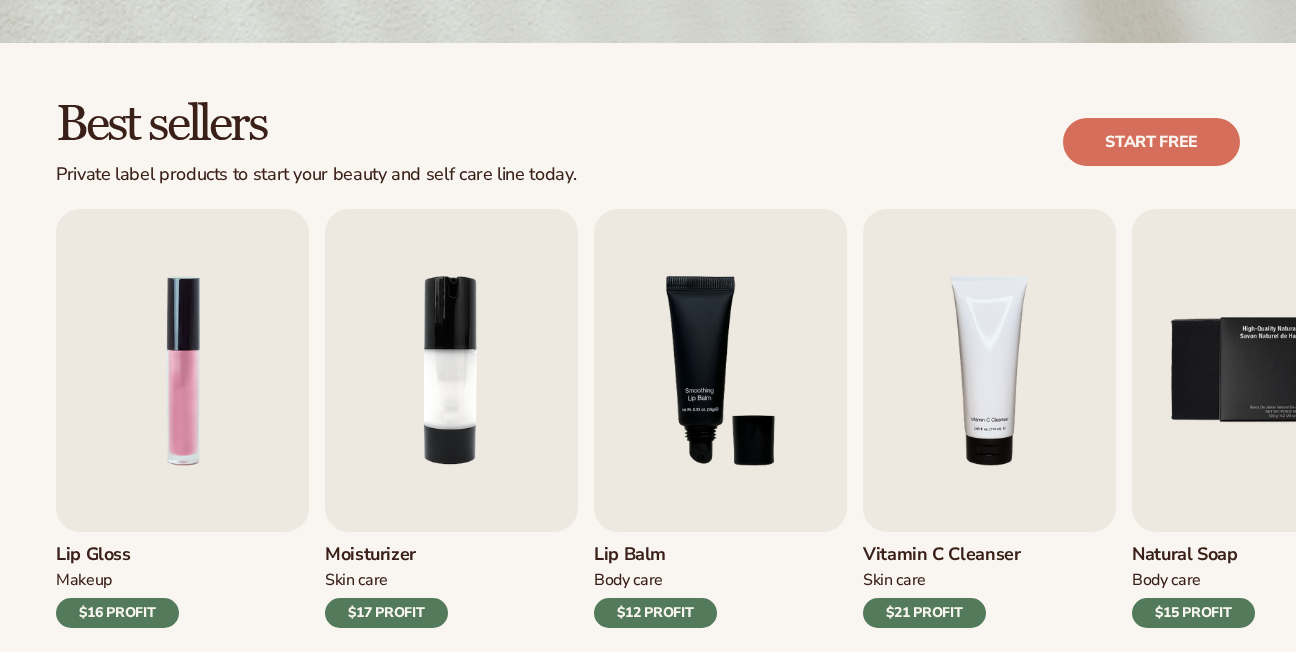 scroll, scrollTop: 494, scrollLeft: 0, axis: vertical 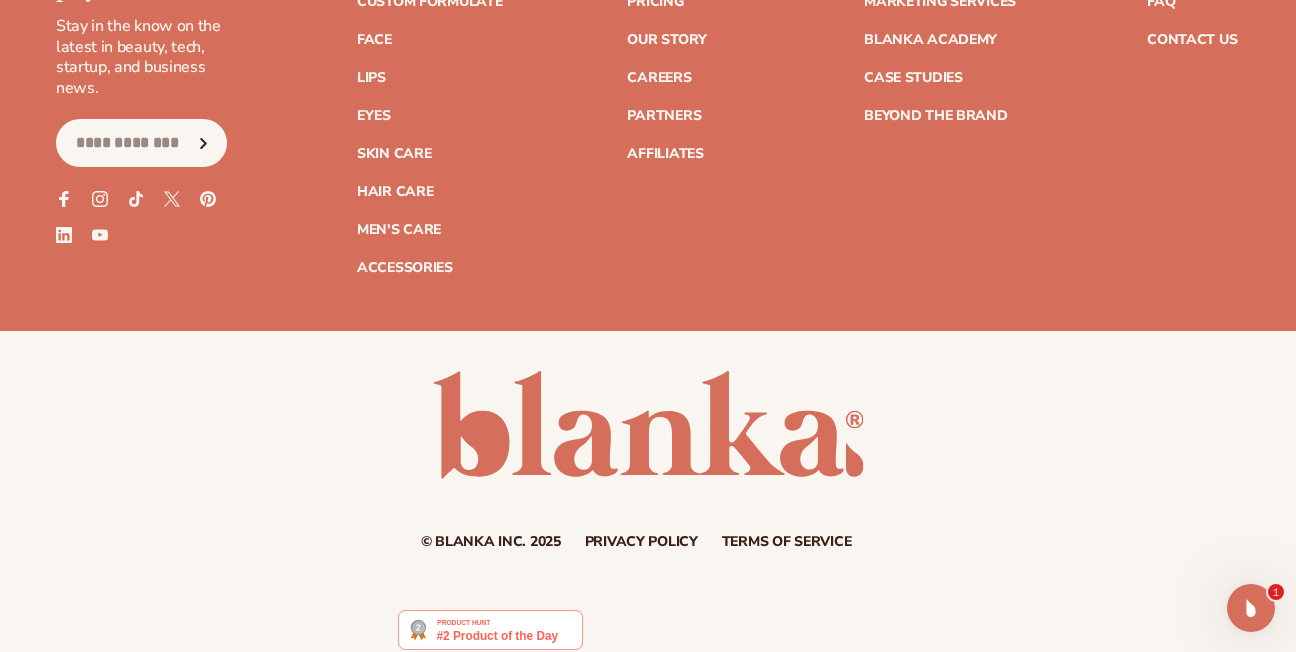 click at bounding box center [490, 630] 